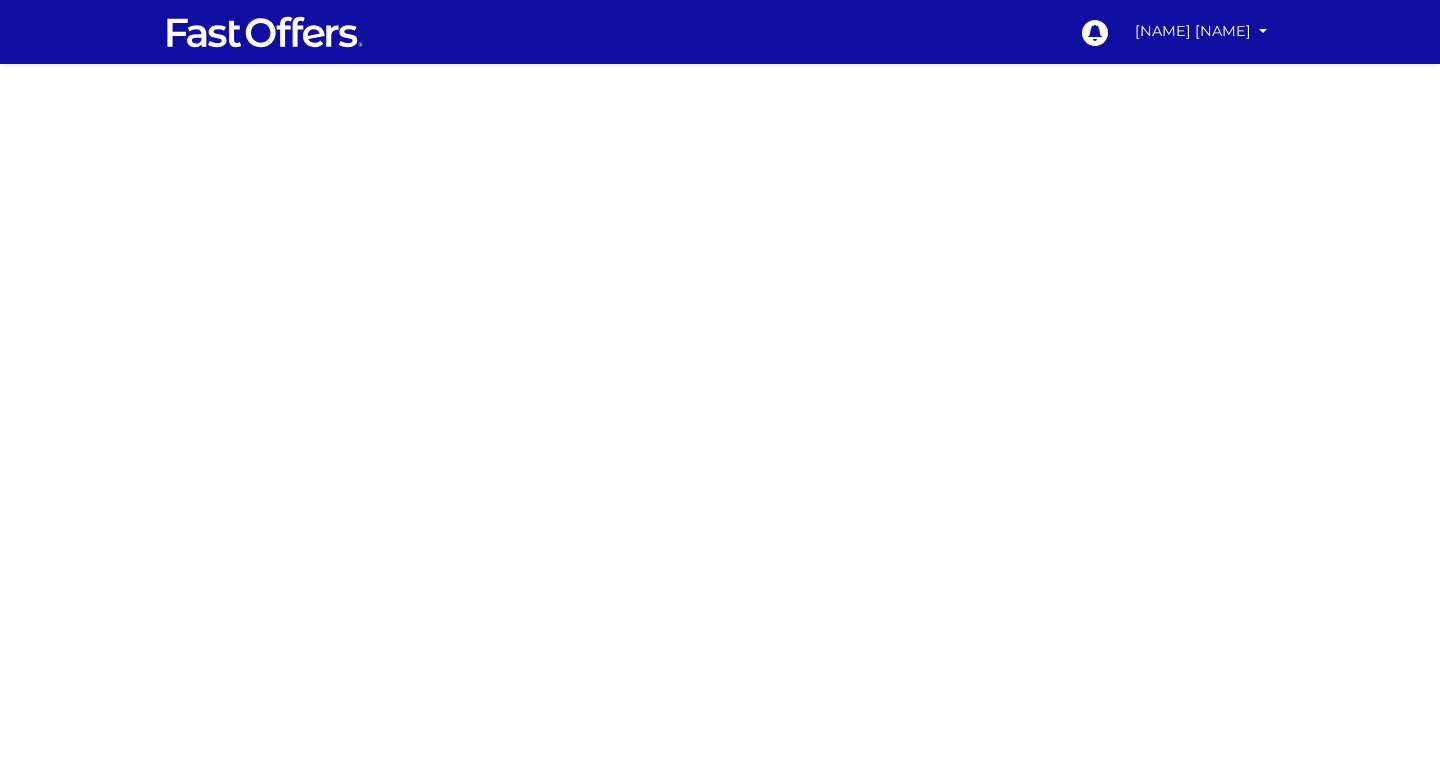 scroll, scrollTop: 0, scrollLeft: 0, axis: both 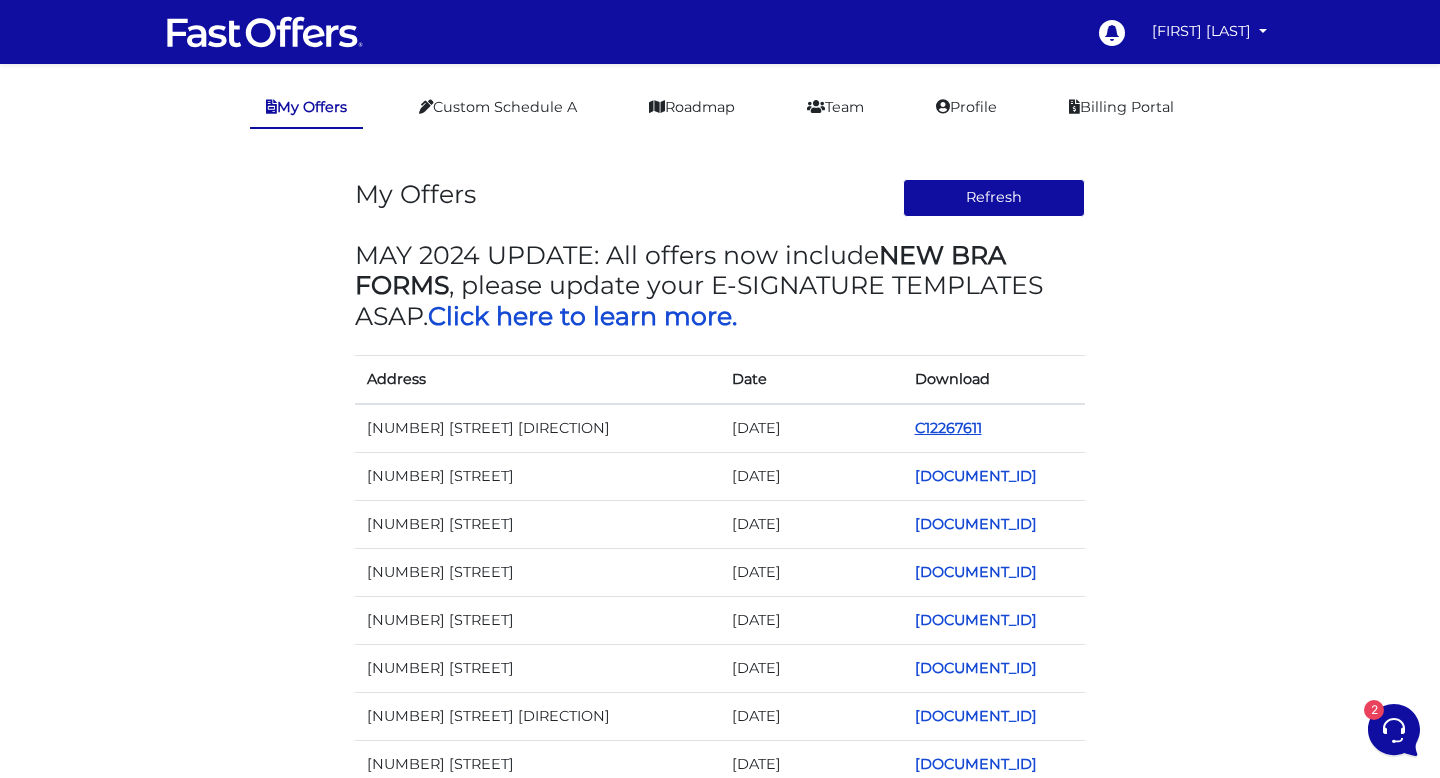 click on "C12267611" at bounding box center (948, 428) 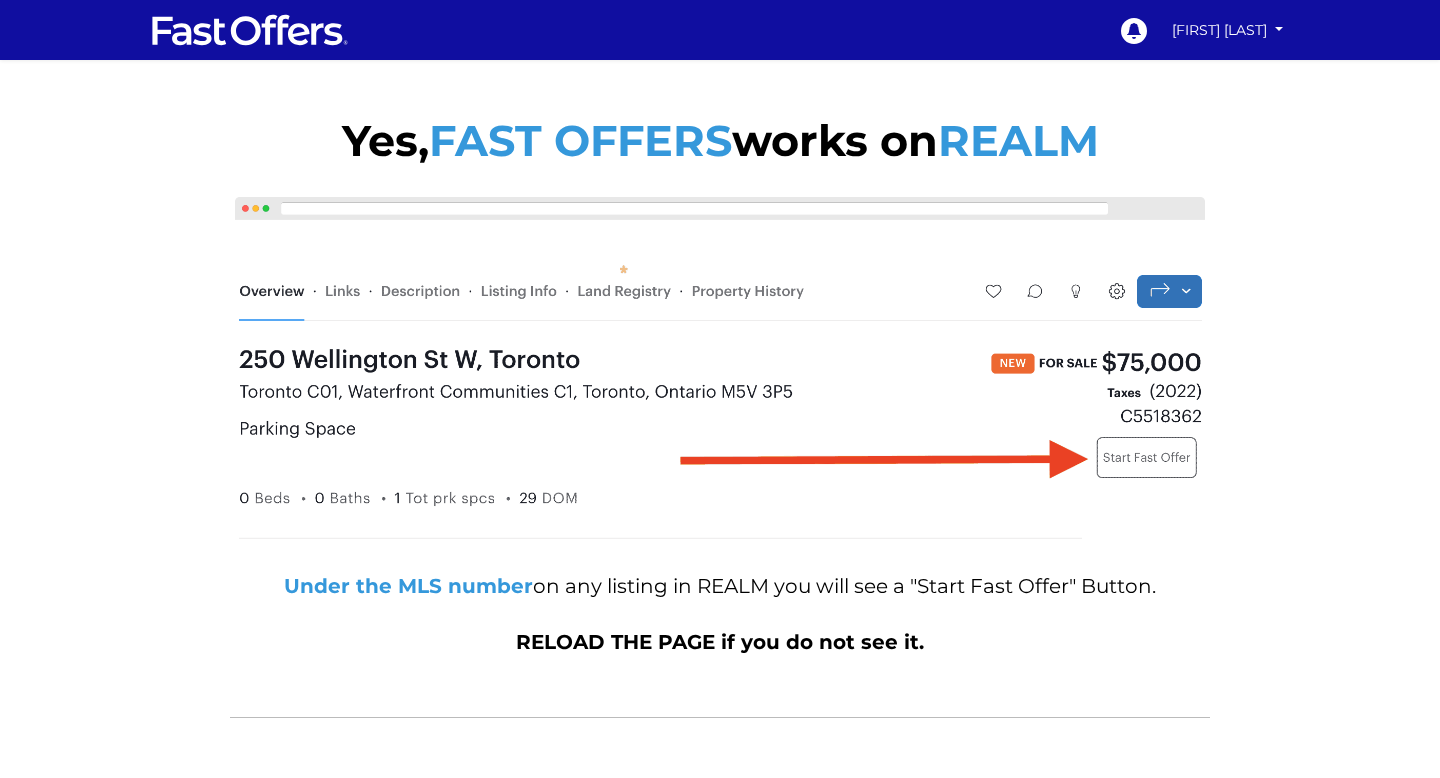 scroll, scrollTop: 0, scrollLeft: 0, axis: both 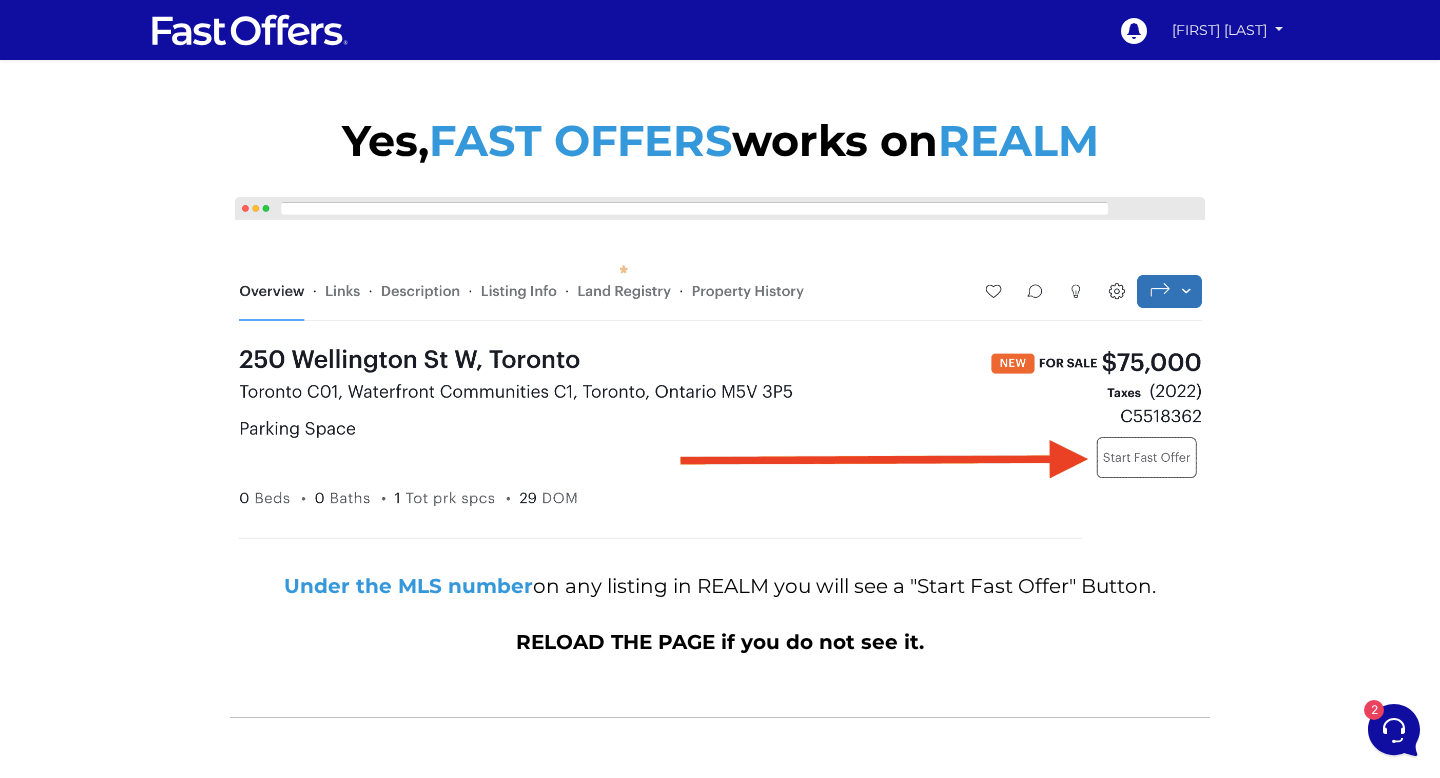 click on "[FIRST] [LAST]" at bounding box center [1227, 30] 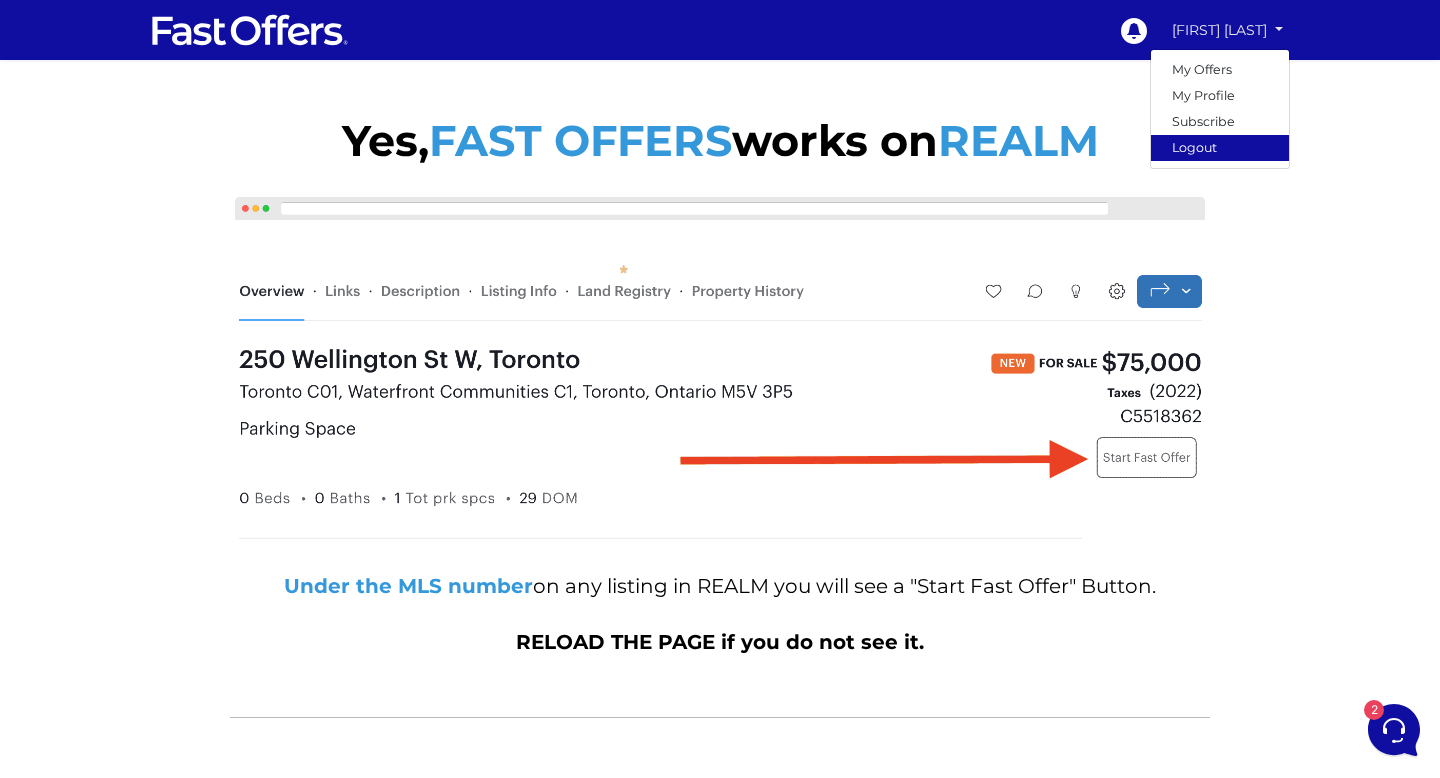 click on "Logout" at bounding box center [1220, 148] 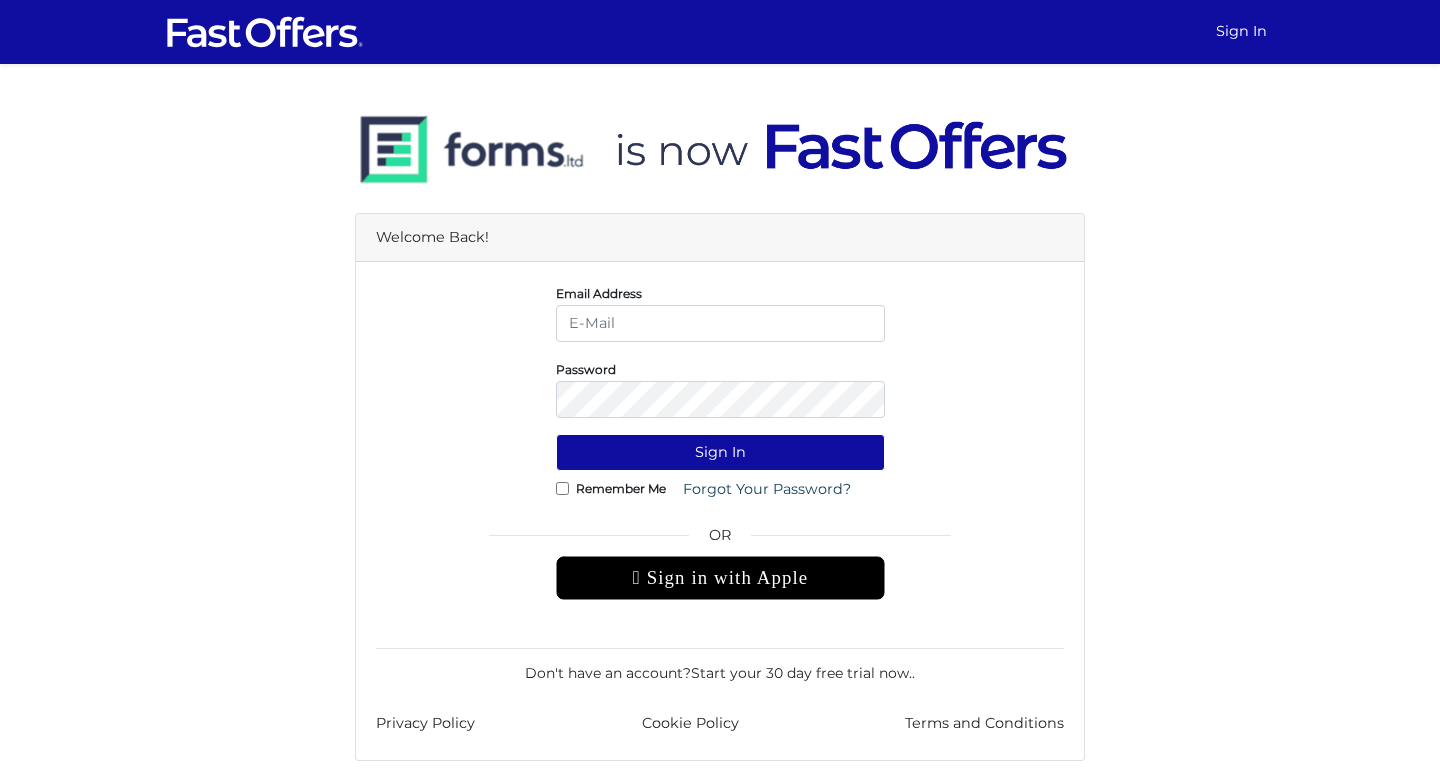 scroll, scrollTop: 0, scrollLeft: 0, axis: both 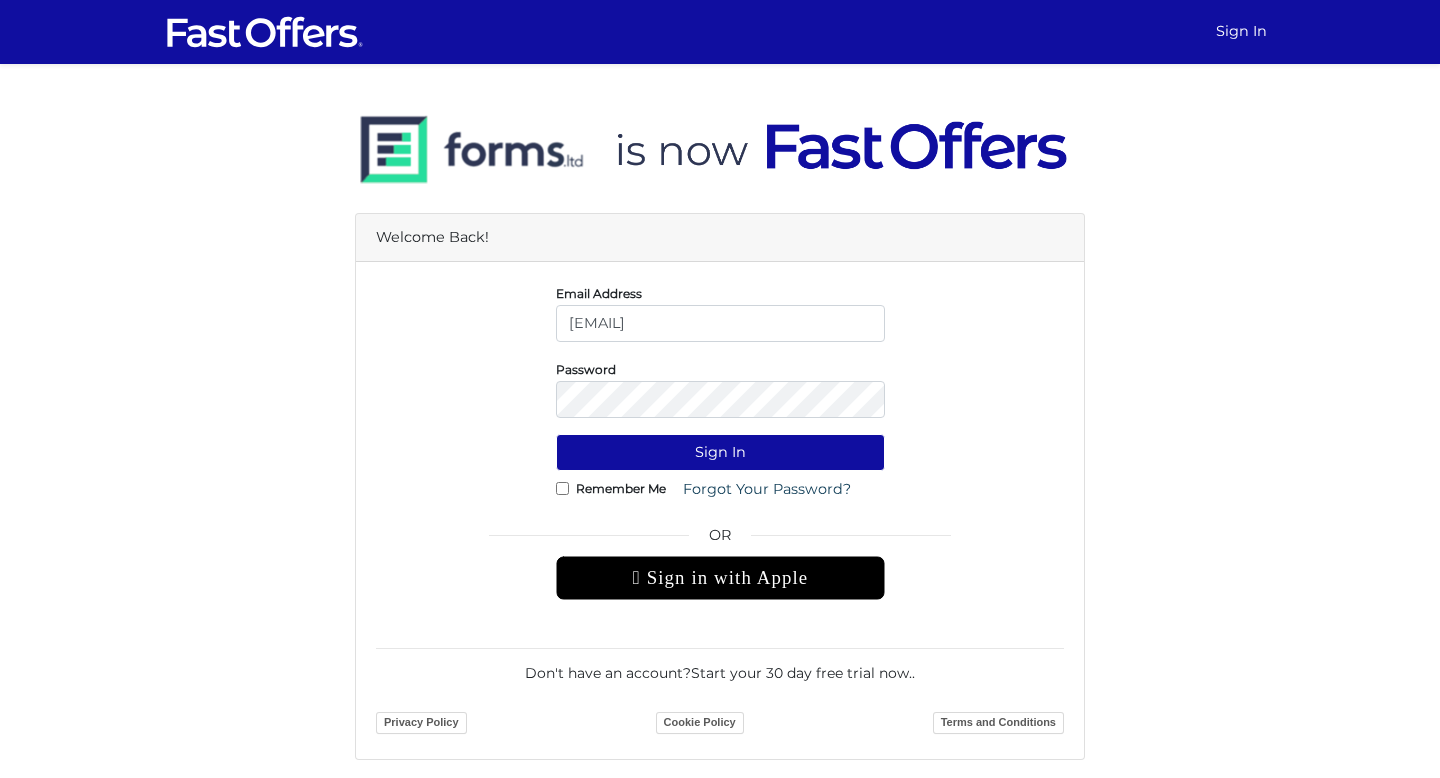 drag, startPoint x: 599, startPoint y: 327, endPoint x: 574, endPoint y: 327, distance: 25 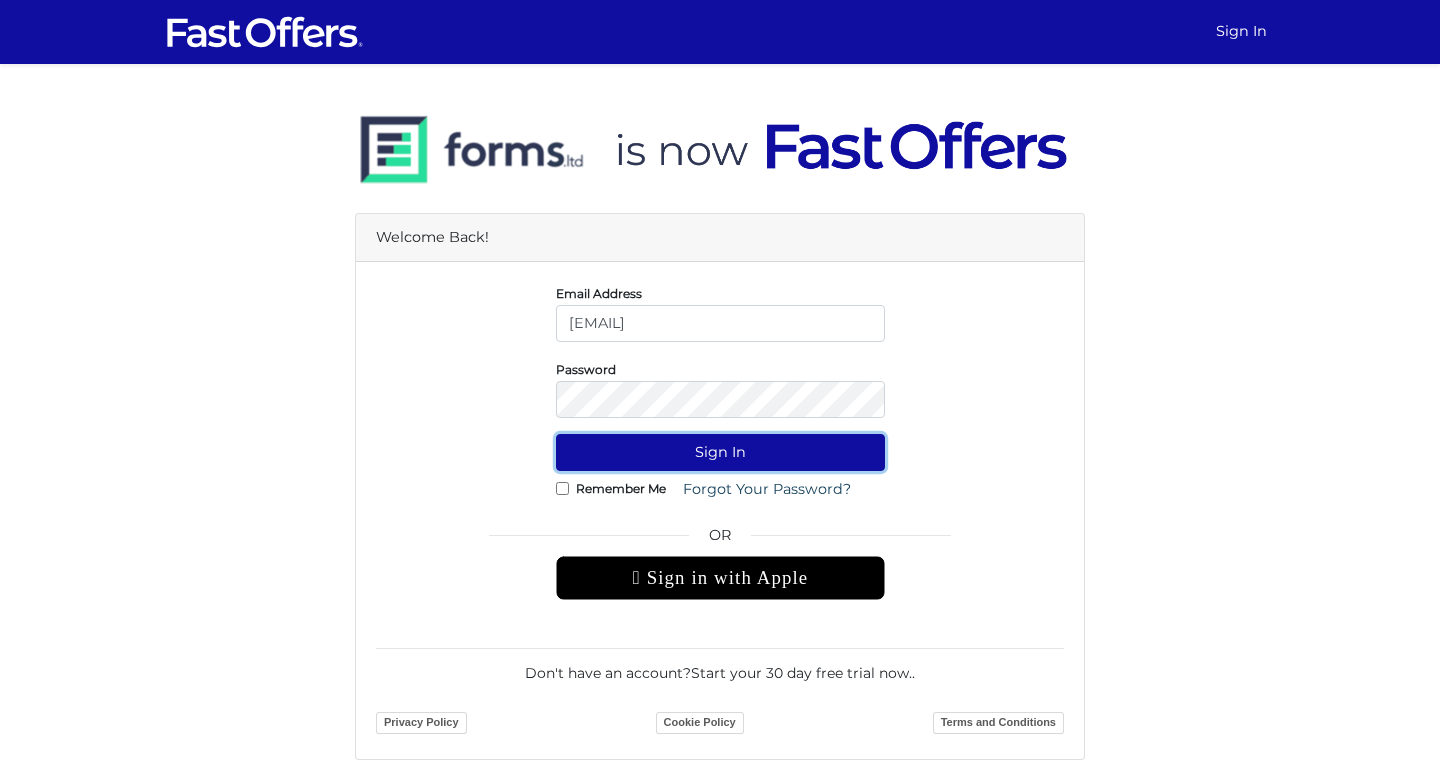click on "Sign In" at bounding box center [720, 452] 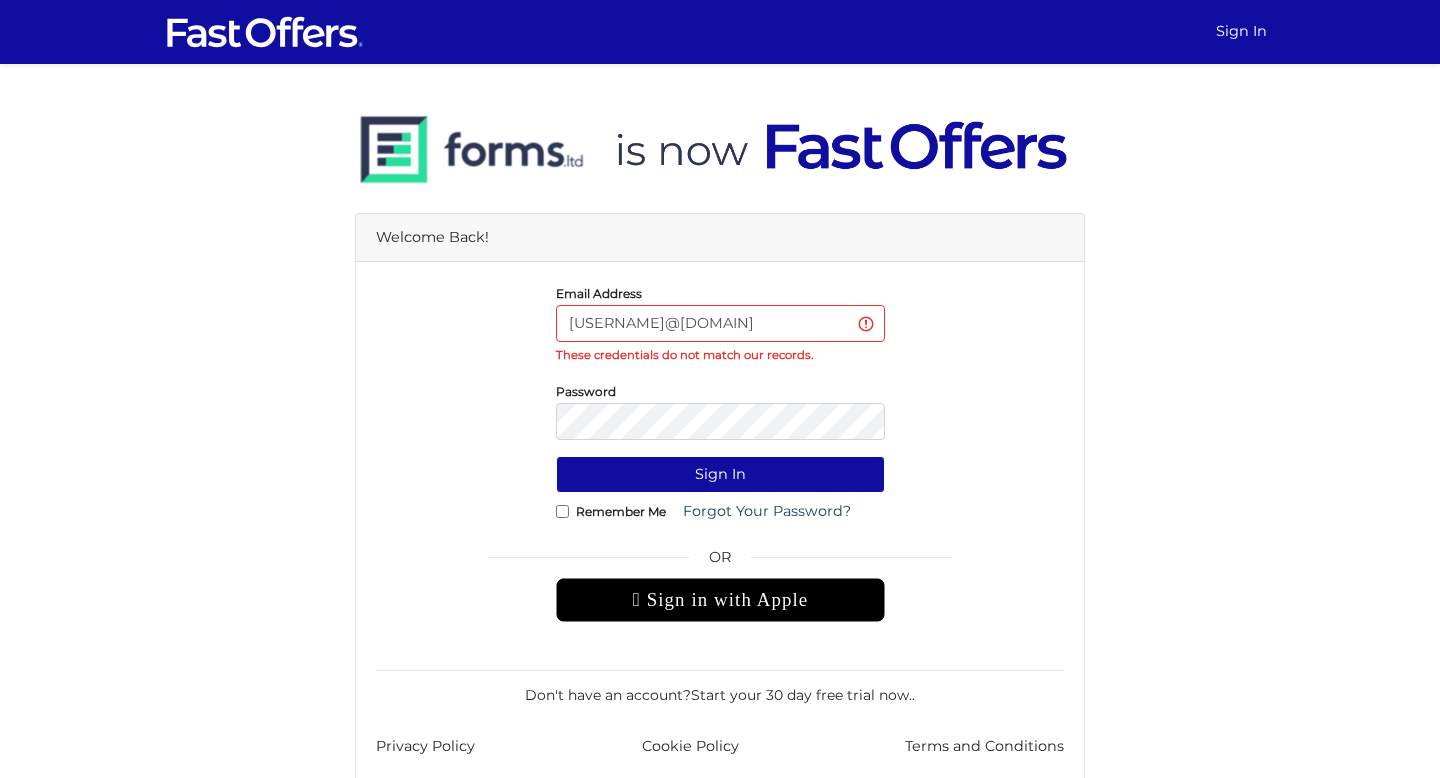 scroll, scrollTop: 0, scrollLeft: 0, axis: both 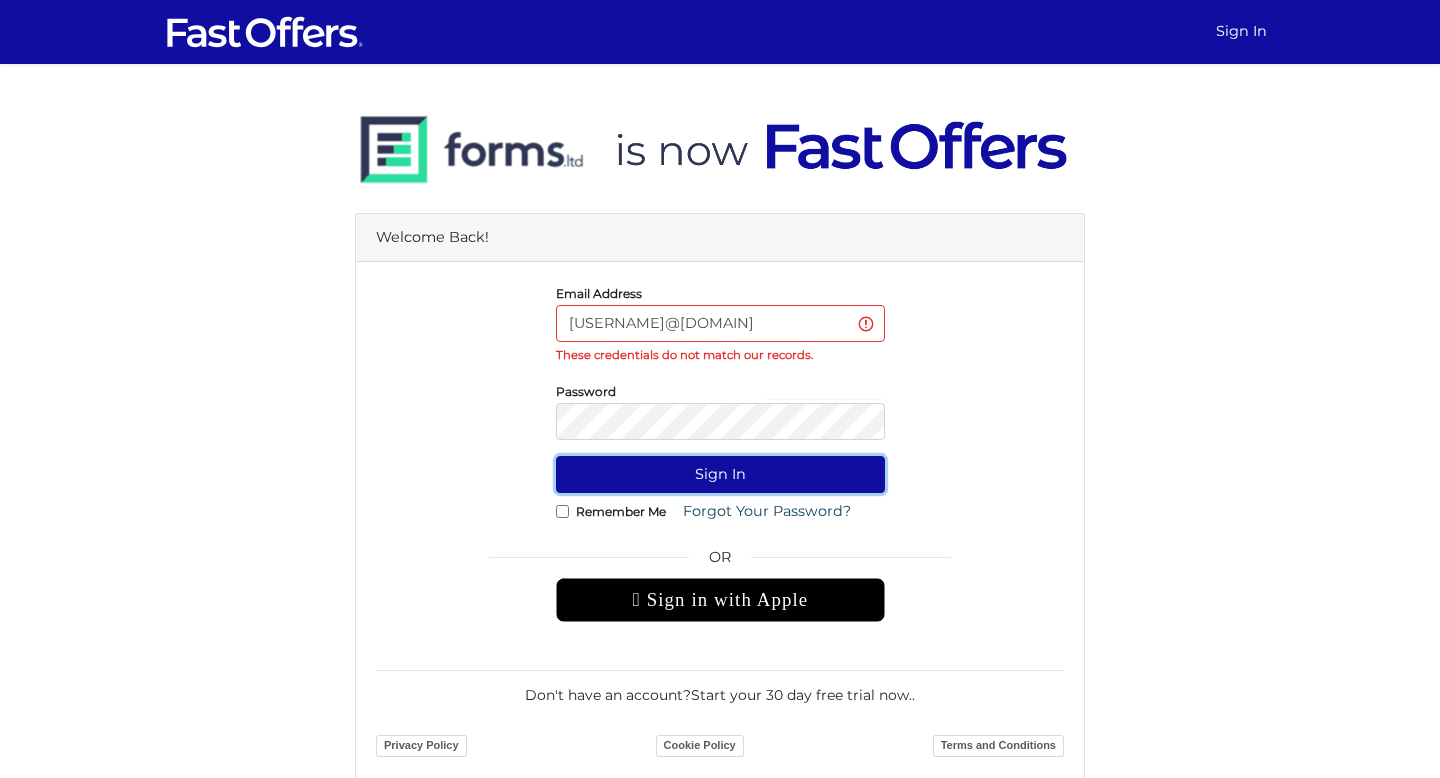 click on "Sign In" at bounding box center (720, 474) 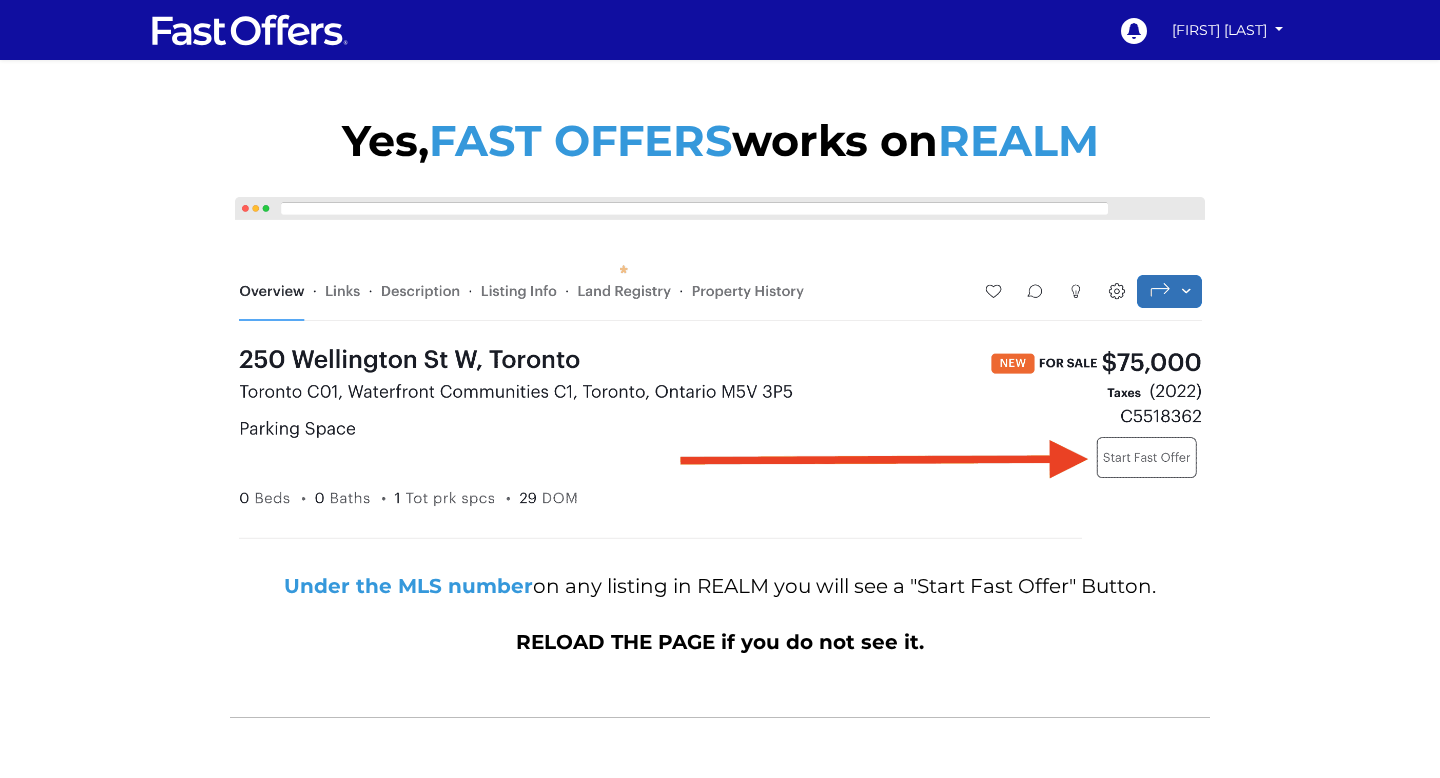 scroll, scrollTop: 0, scrollLeft: 0, axis: both 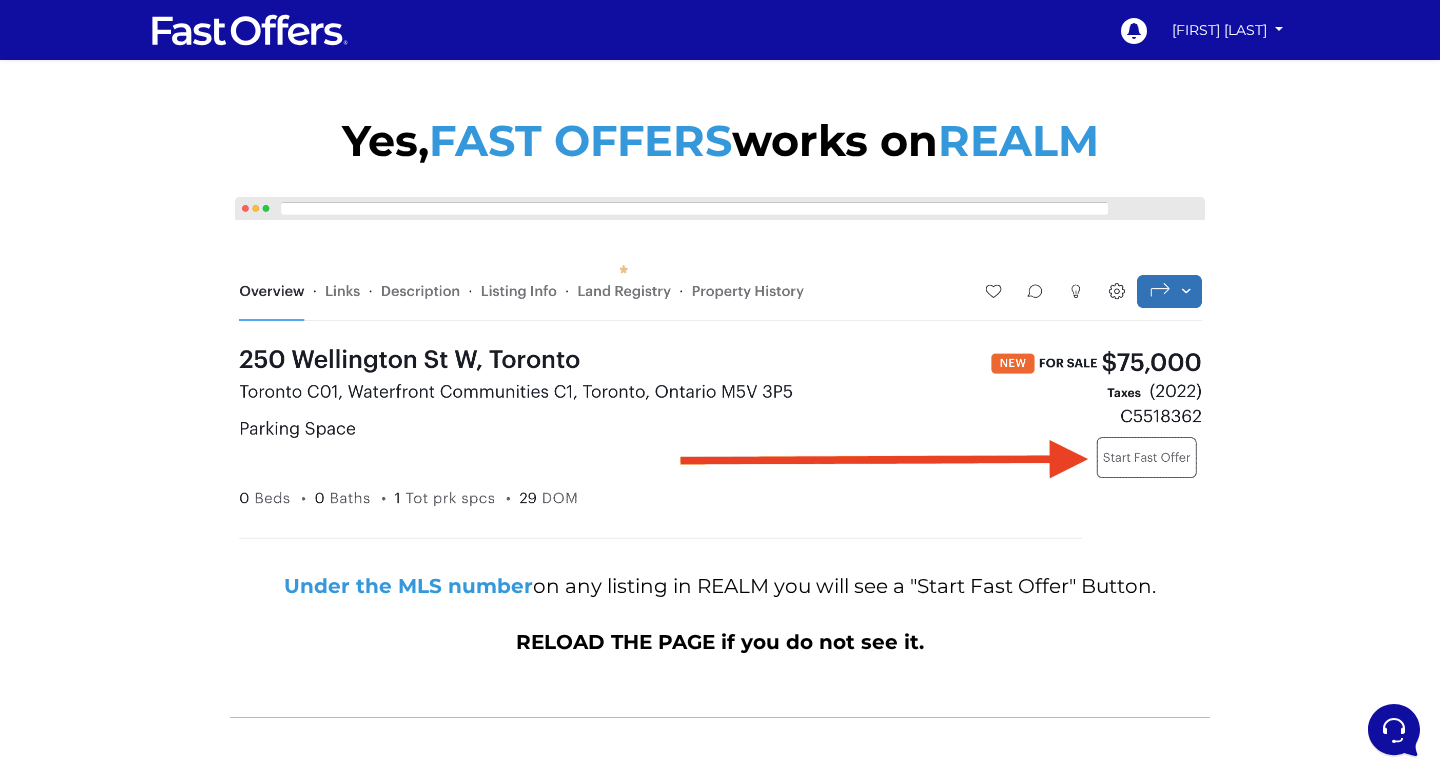 click at bounding box center [720, 372] 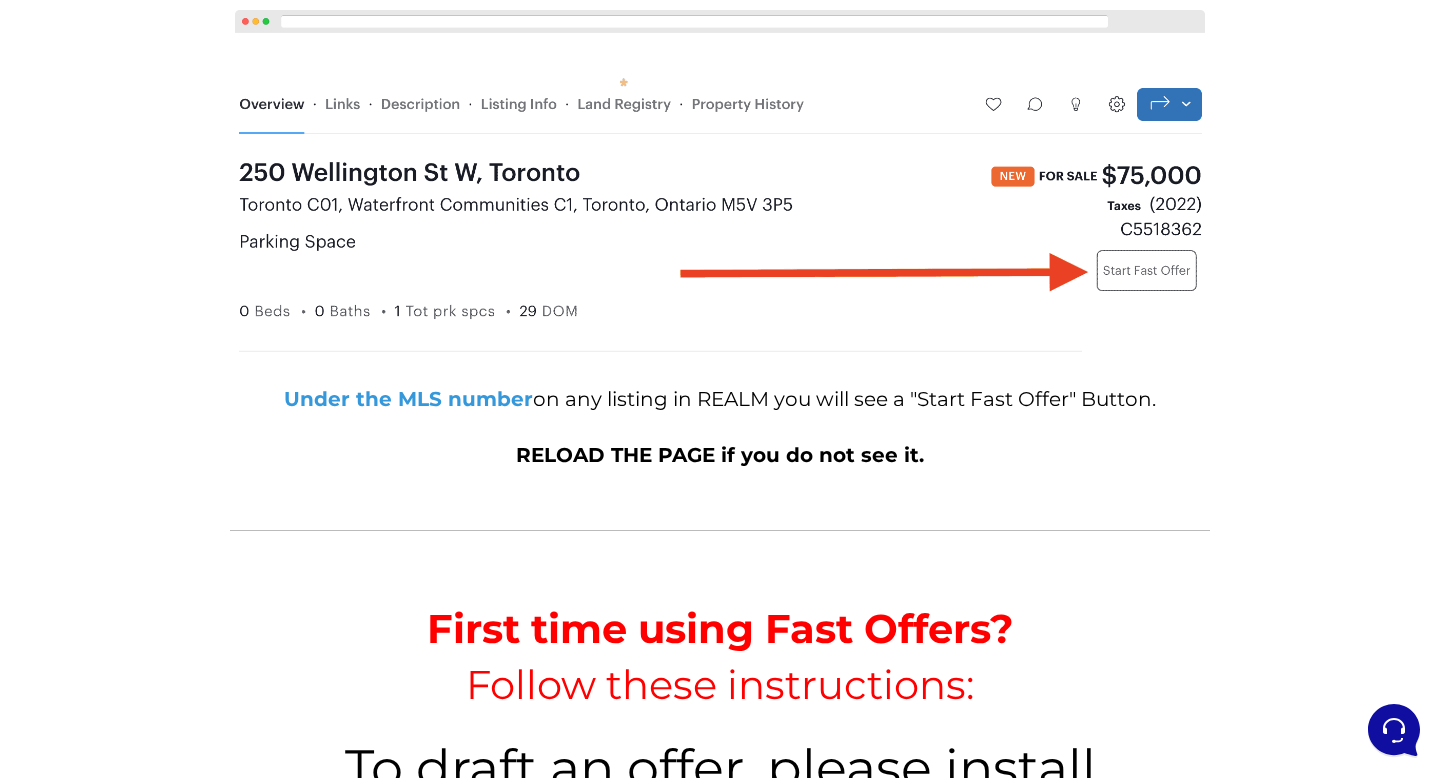 scroll, scrollTop: 0, scrollLeft: 0, axis: both 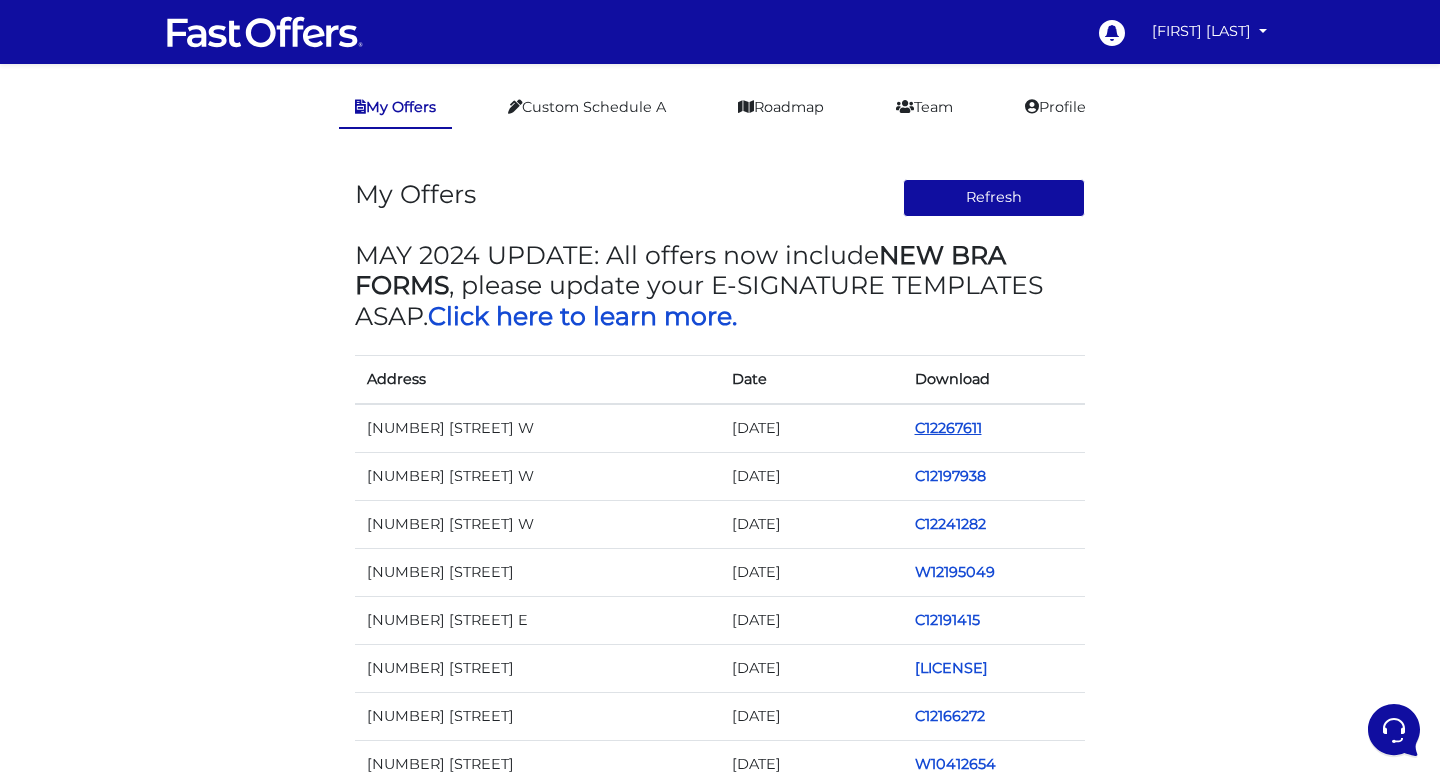 click on "C12267611" at bounding box center [948, 428] 